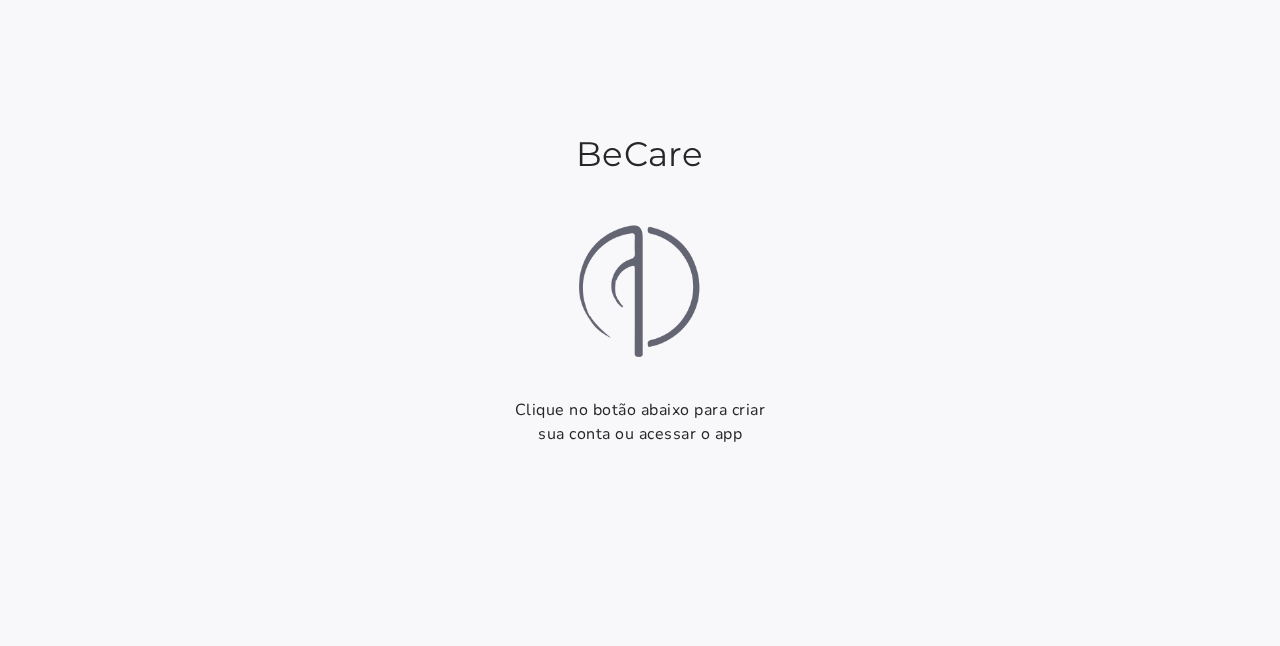 scroll, scrollTop: 0, scrollLeft: 0, axis: both 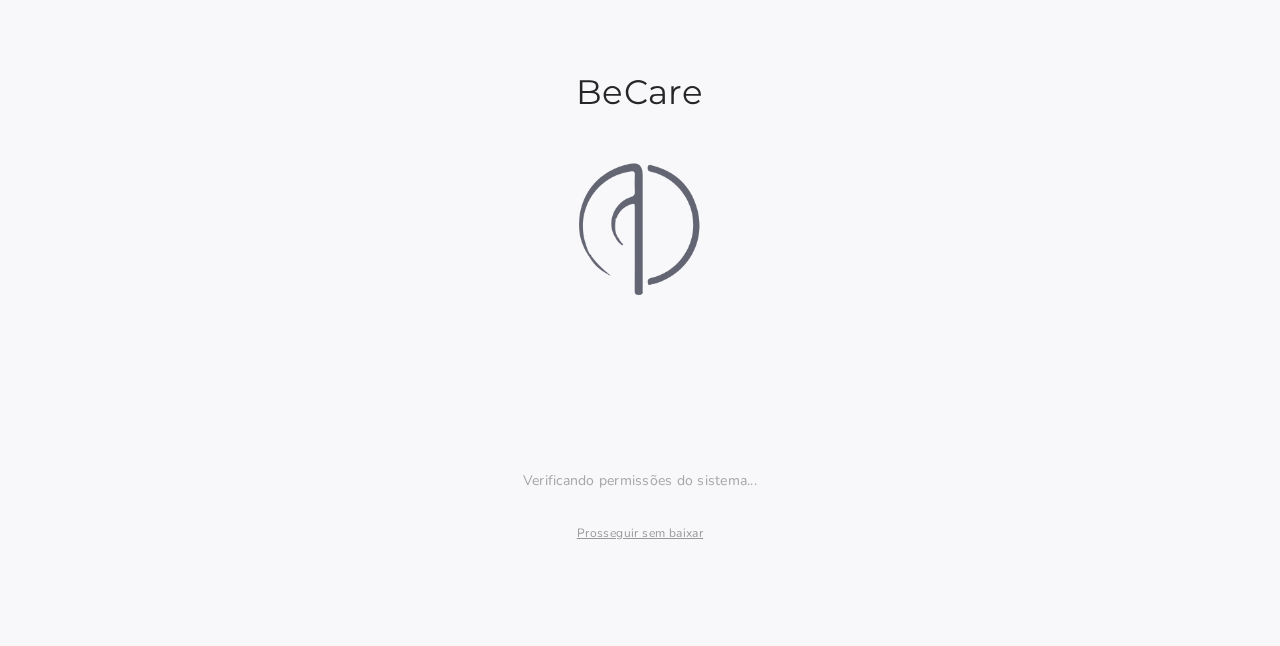 click 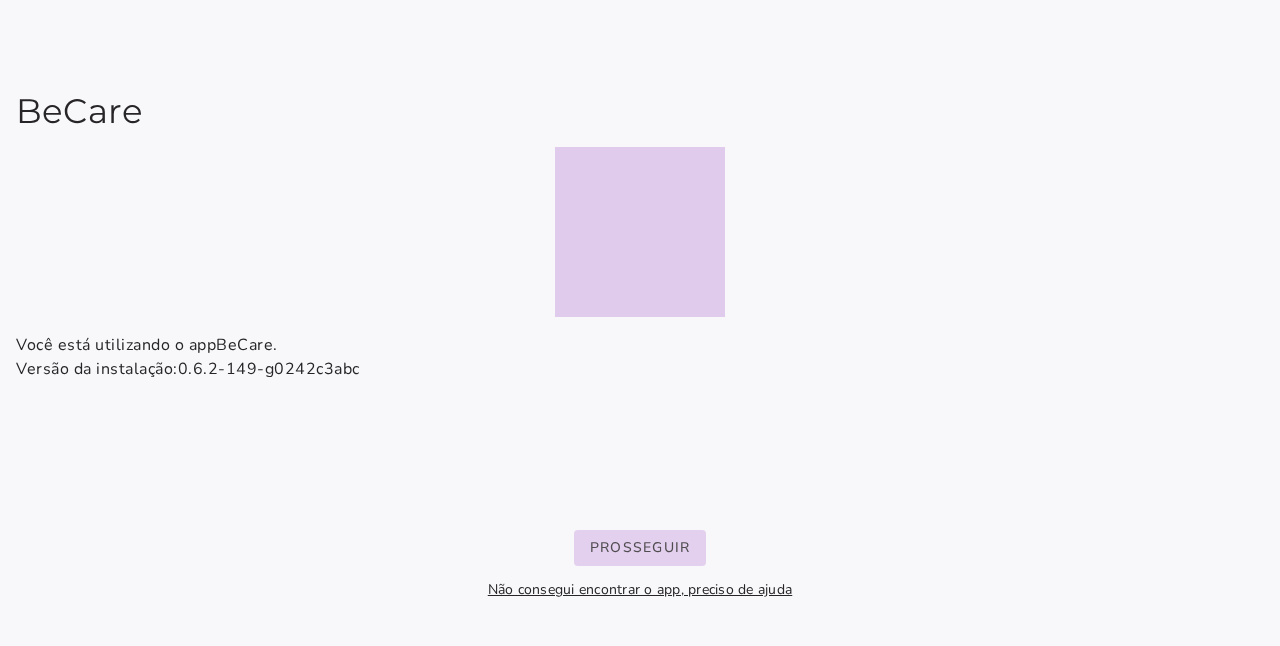 click on "Prosseguir" at bounding box center [0, 0] 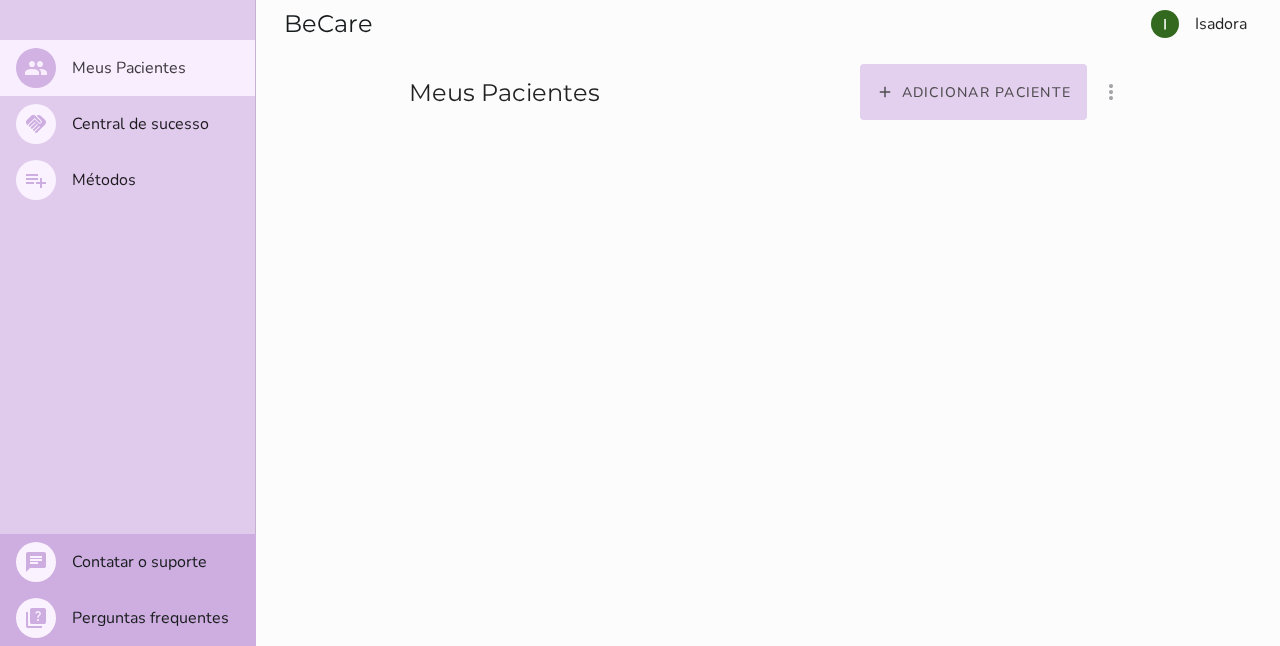 click on "add
Adicionar paciente" at bounding box center [974, 92] 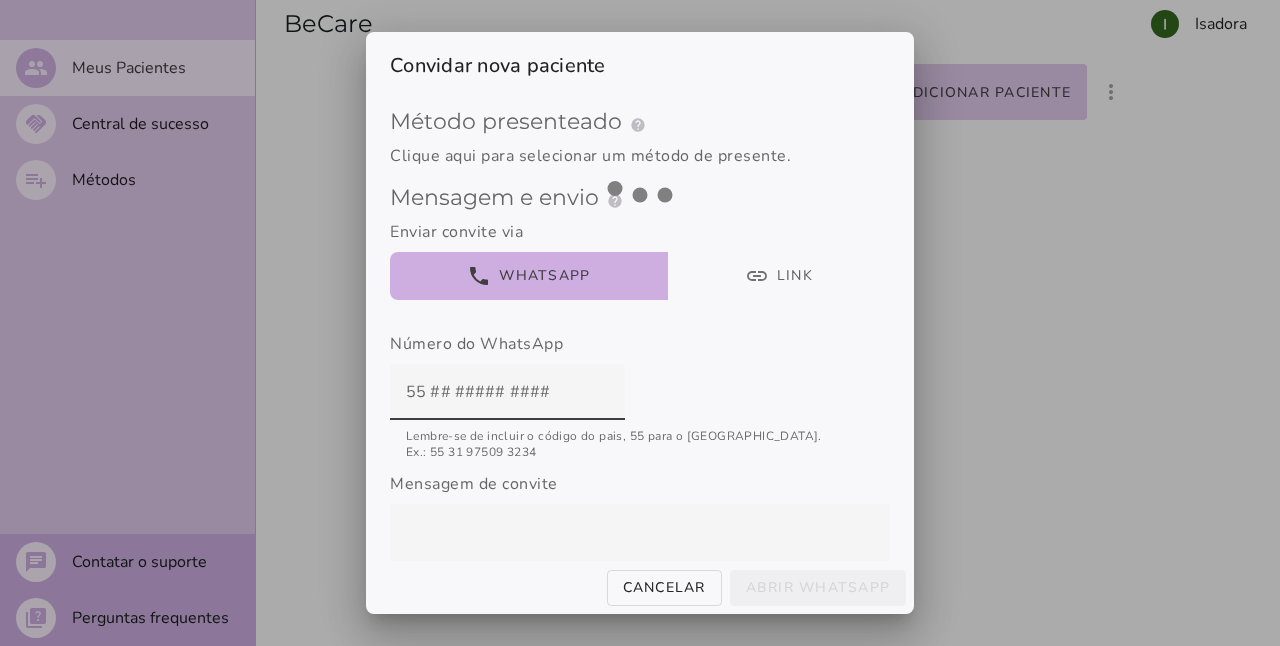 click on "Método presenteado help
Presenteie com um Método de Tratamento
Como funciona o presente?
Ao enviar um link de convite da BeCare, você oferece ao seu
paciente um acesso especial ao método de tratamento. Uma vez
que aceitem clicando no link, eles ficarão vinculados a você
com o presente ativado em sua conta, e saberão que foi graças
a você.
O que muda?
Sua paciente será adicionado à sua lista de pacientes,
permitindo que você monitore todas as atividades deles —
diários, testes, uso — associadas ao método selecionado." at bounding box center (640, 408) 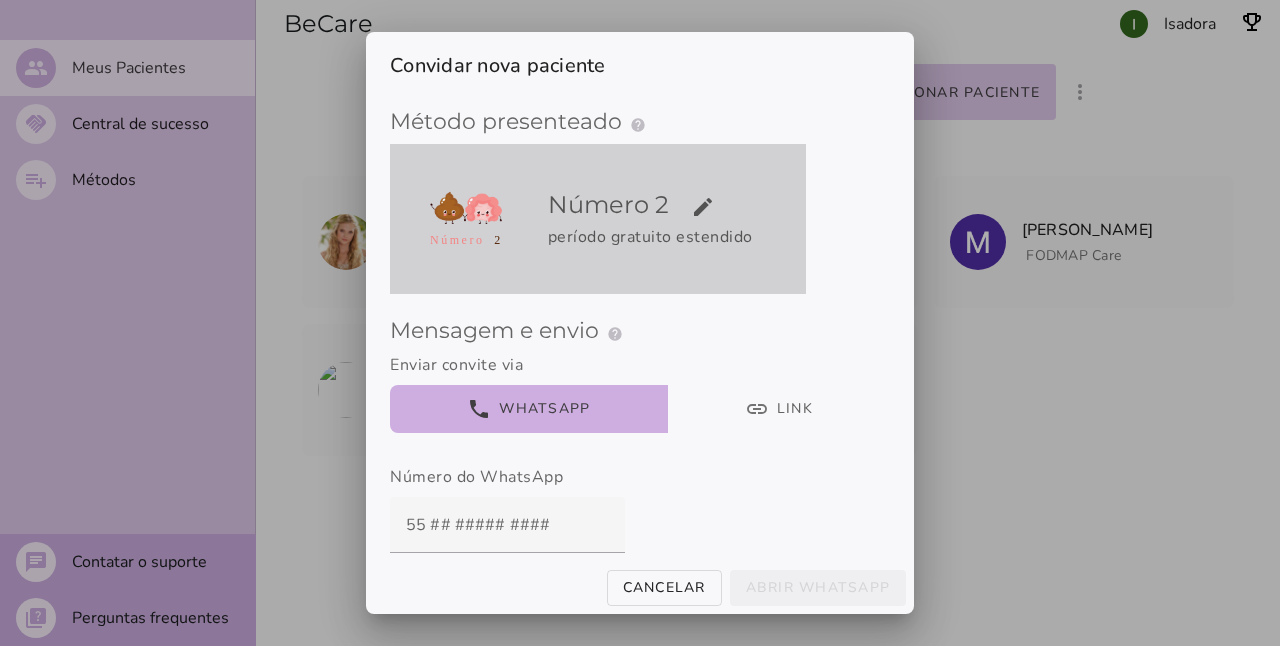 click on "Número 2
edit
período gratuito estendido" at bounding box center (673, 219) 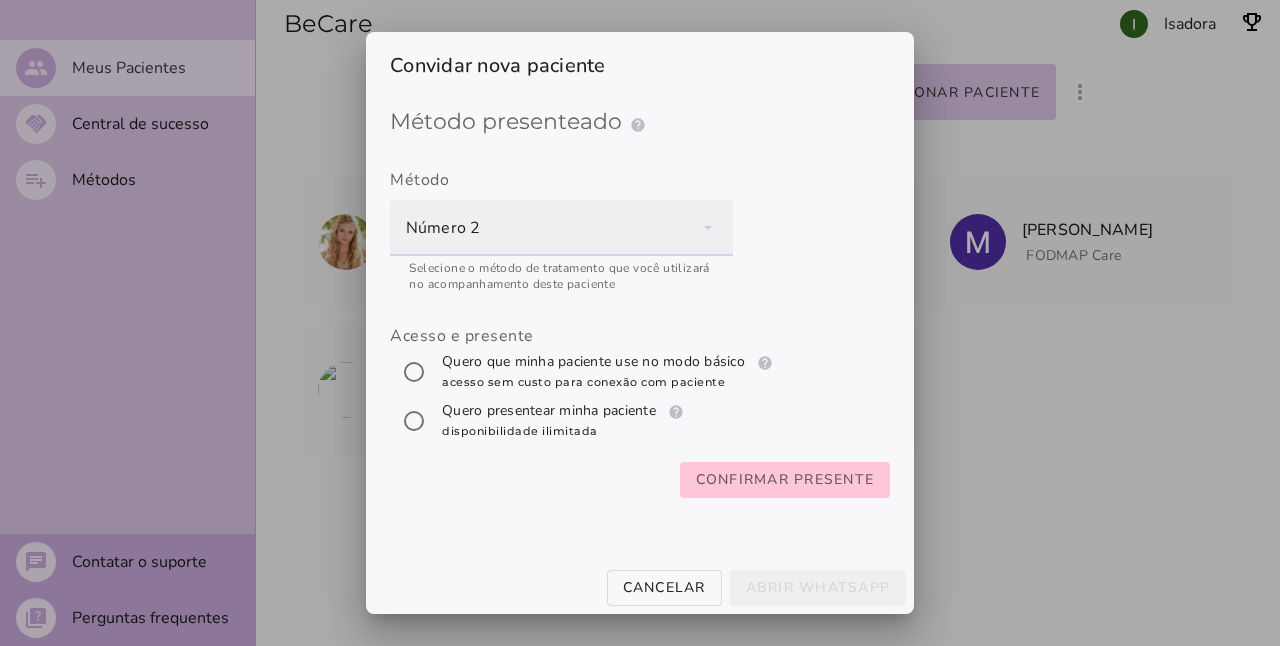 click on "Número 2" at bounding box center (561, 228) 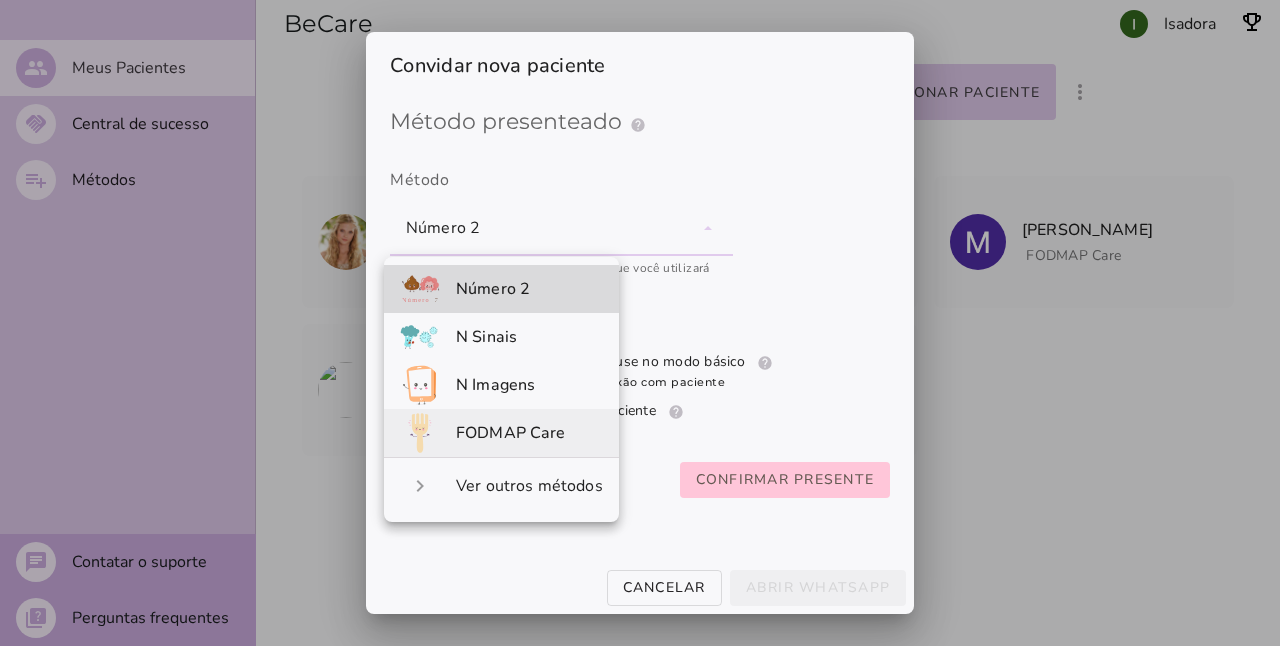 click on "FODMAP Care" at bounding box center (501, 433) 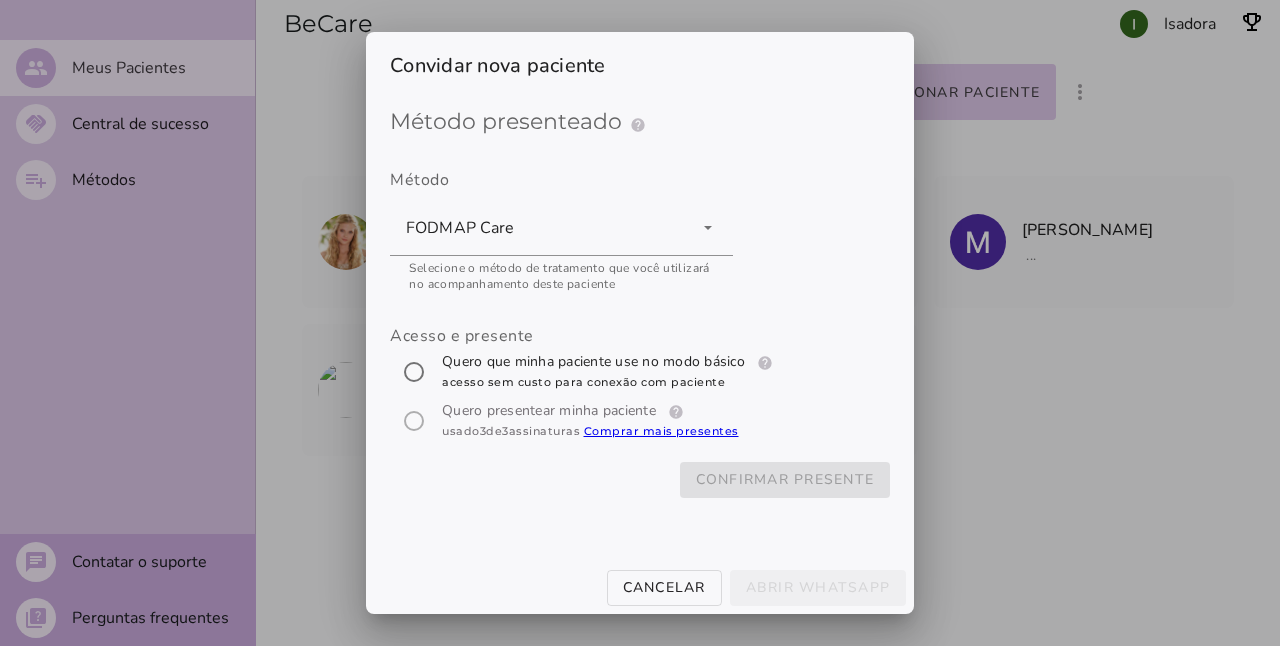 click on "Acesso e presente" at bounding box center [640, 385] 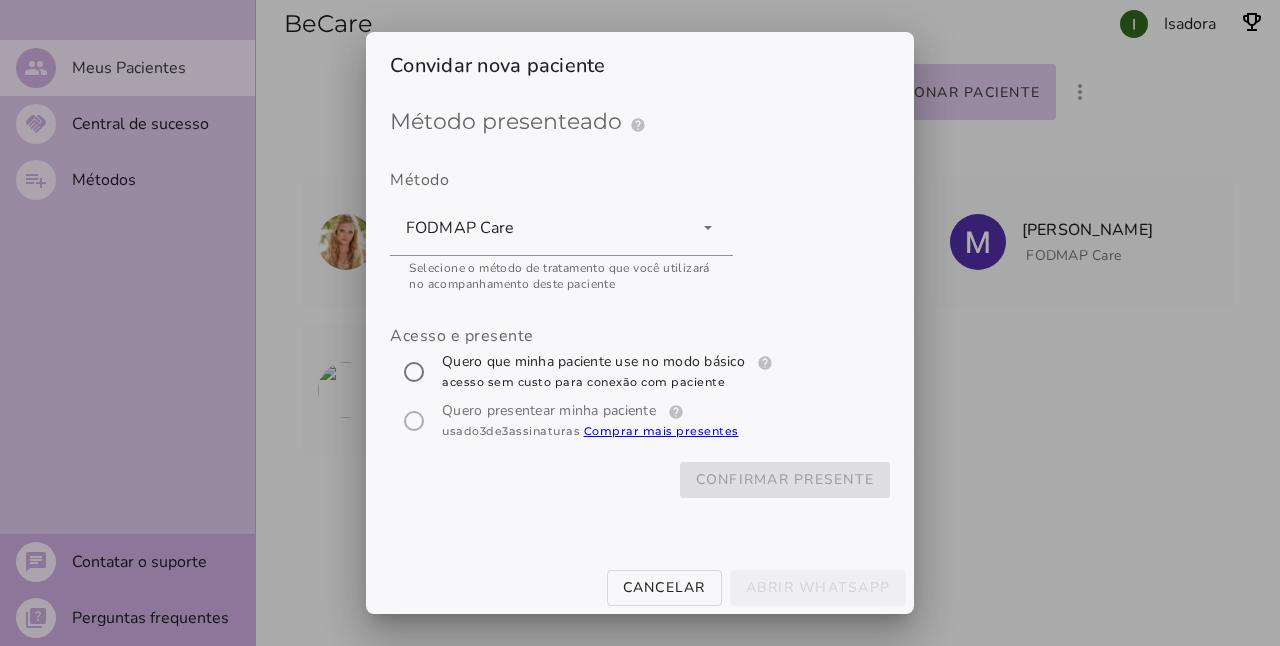 click on "Quero que minha paciente use no modo básico
help
Modo básico
Registros e diários:
Sua paciente poderá acessar os materiais (receitas, seu plano) e os
diários do método  FODMAP Care  de forma gratuita e
sem limites.
Acesso estendido ao modo completo:
Sua paciente, ao aceitar o convite, também desfrutará de 14 dias do
FODMAP Care  completo e sem custo — é o dobro do
período gratuito padrão. Após este período o método retornará ao modo
básico.
Limitações do modo básico para o  FODMAP Care :
A tabela de alimentos FODMAP fica acessível somente nos primeiros 14
dias.
Por que não limitamos o número de presentes?
Isadora" at bounding box center (609, 372) 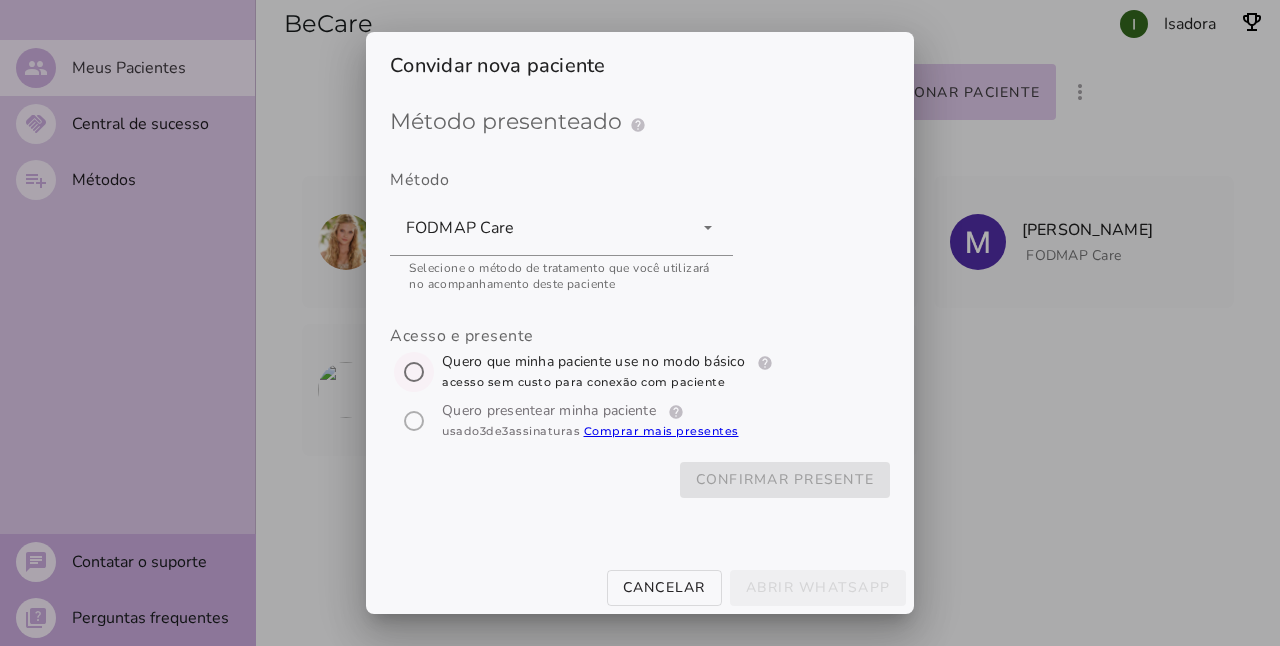 radio on "****" 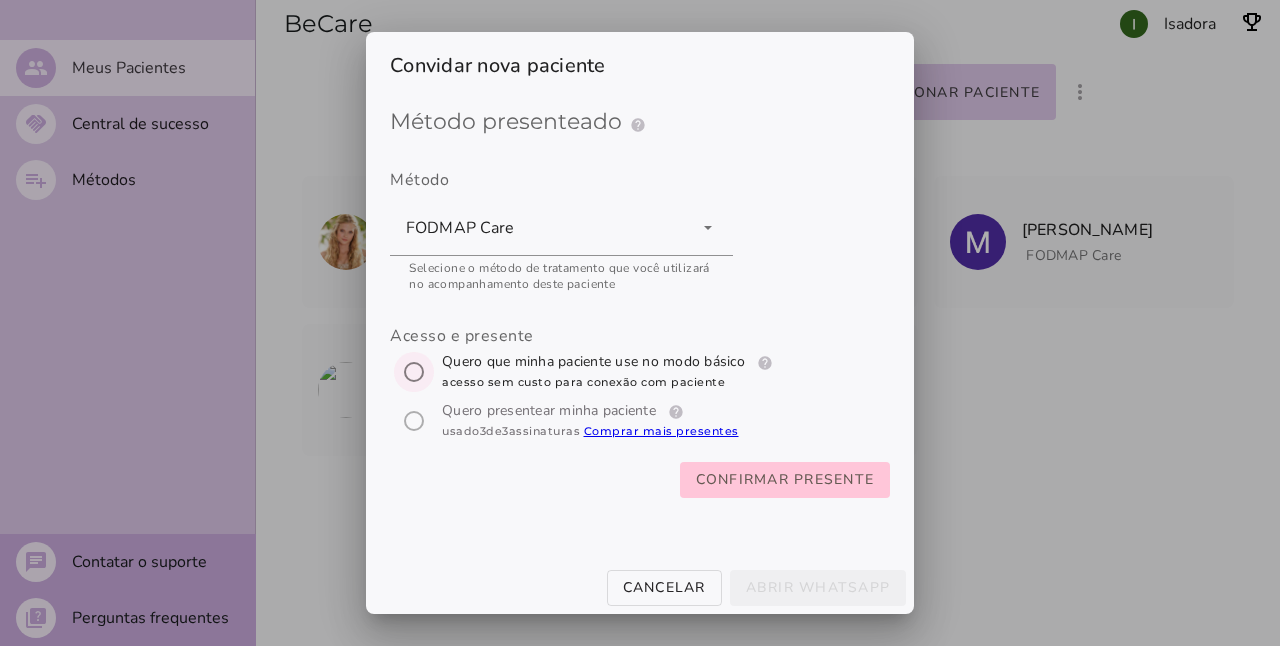 click on "Comprar mais presentes" at bounding box center (661, 431) 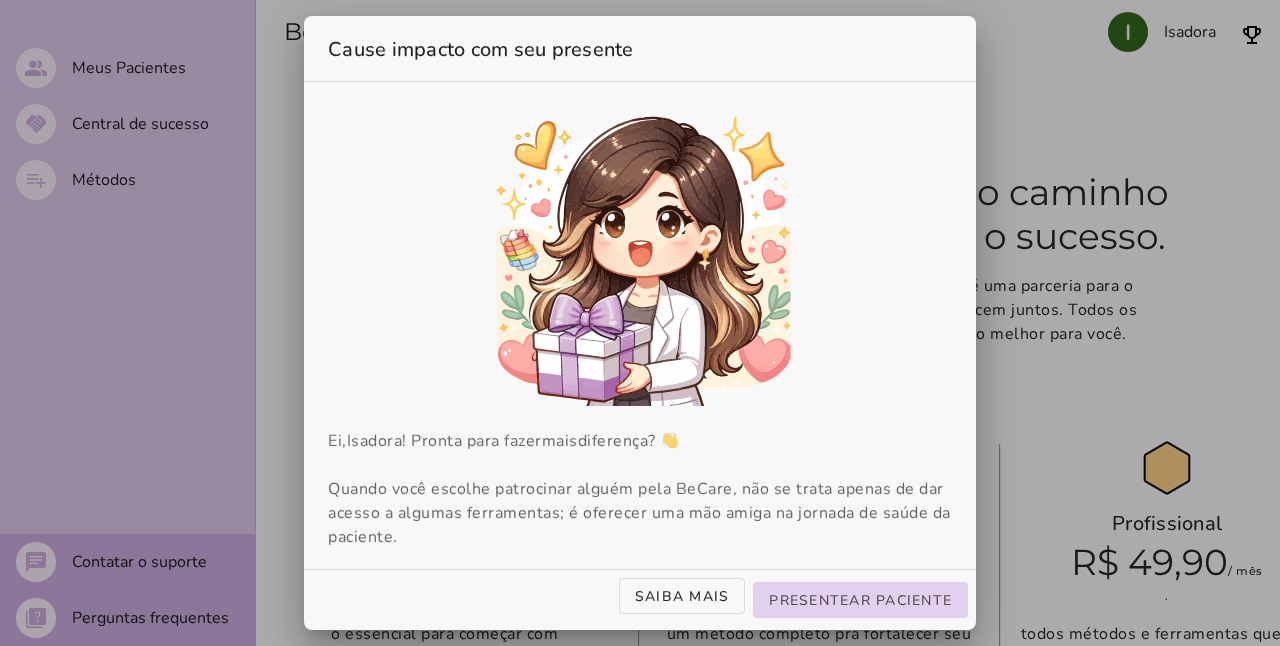 click on "Presentear paciente" at bounding box center (0, 0) 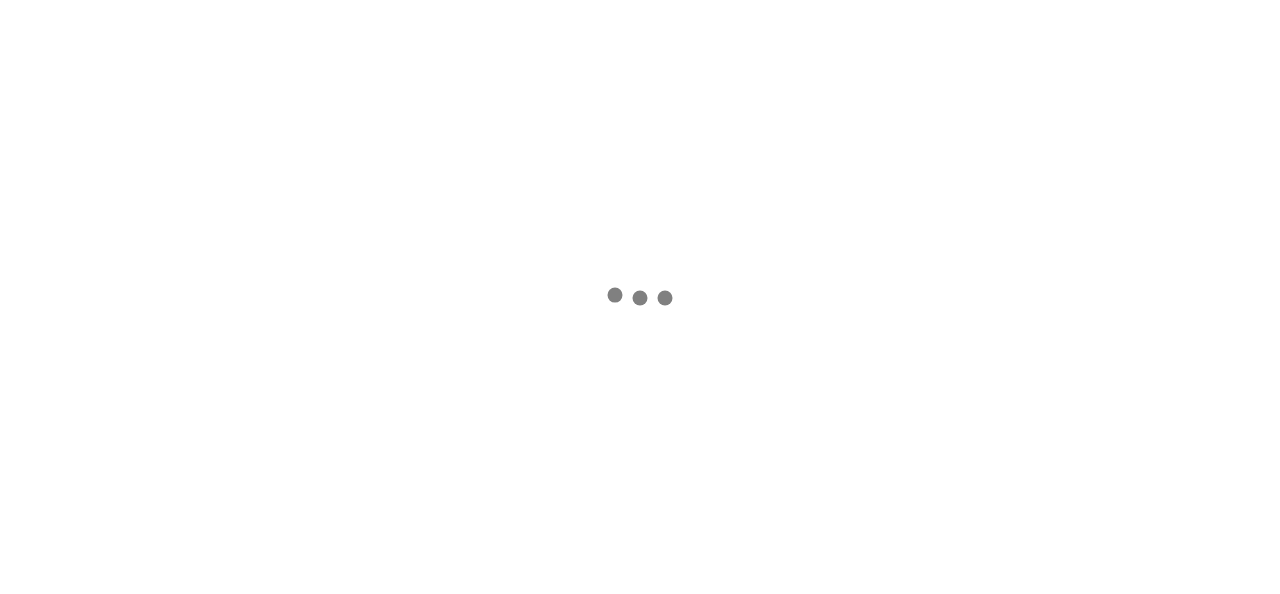 scroll, scrollTop: 0, scrollLeft: 0, axis: both 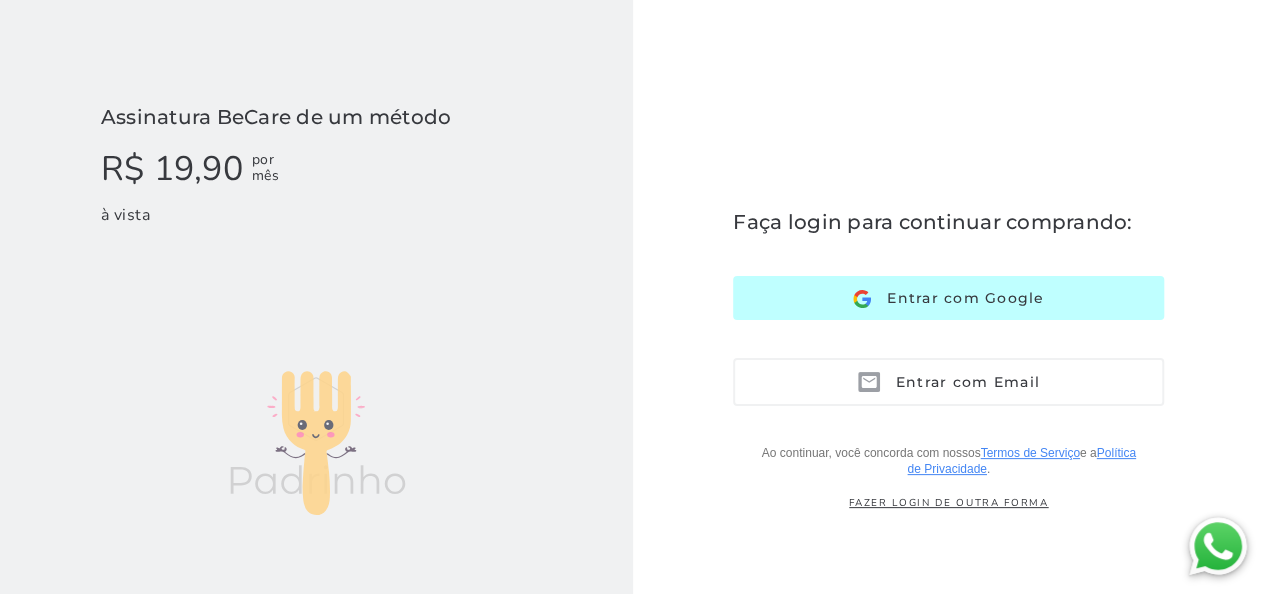 click at bounding box center [862, 299] 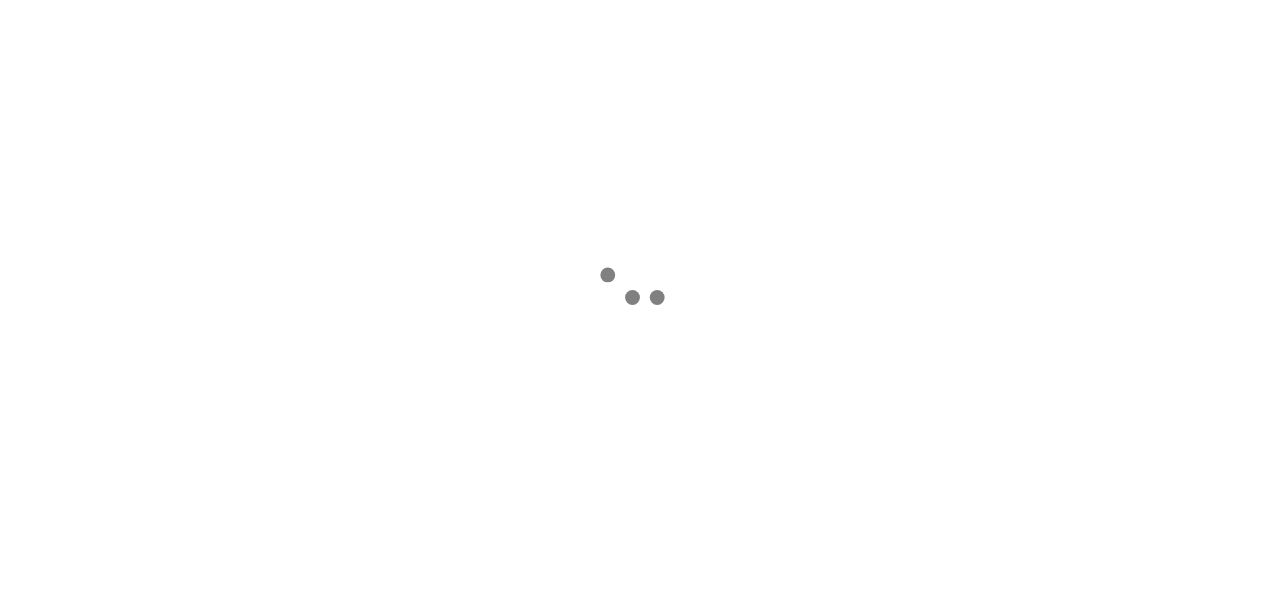 scroll, scrollTop: 0, scrollLeft: 0, axis: both 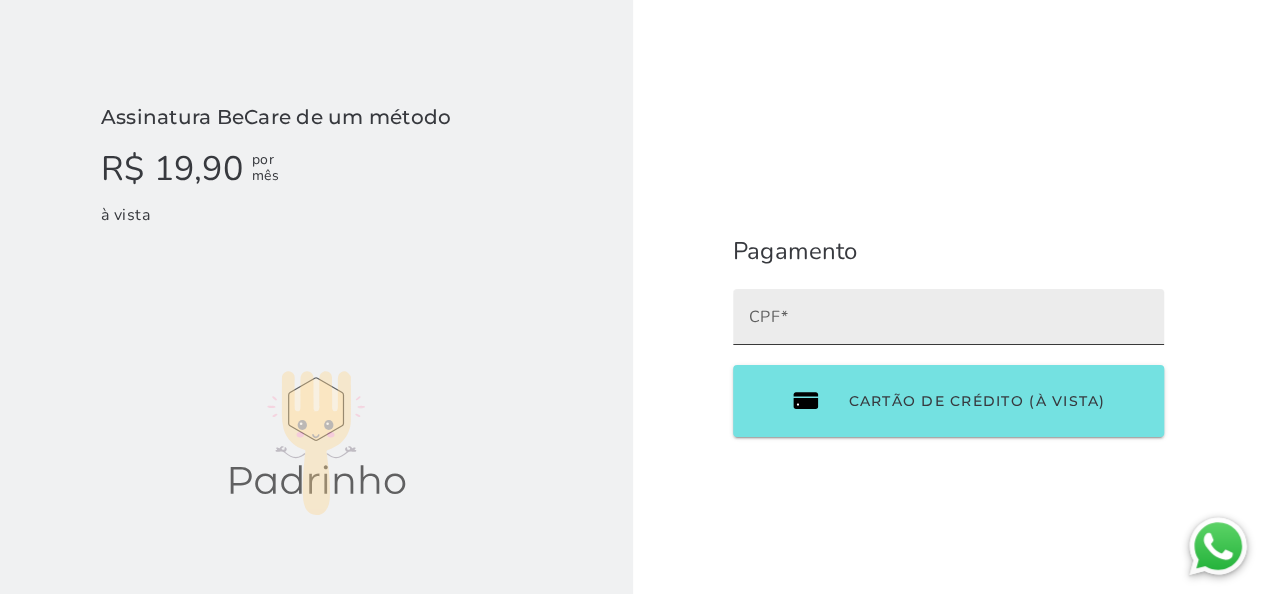 click on "CPF" at bounding box center (948, 324) 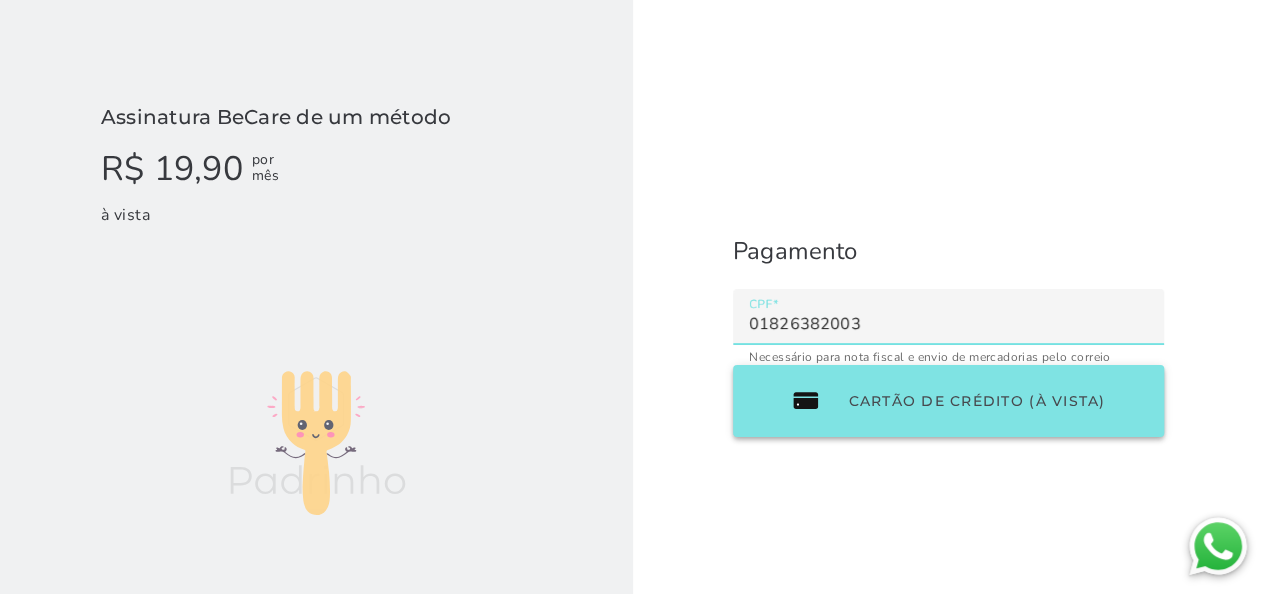 type on "01826382003" 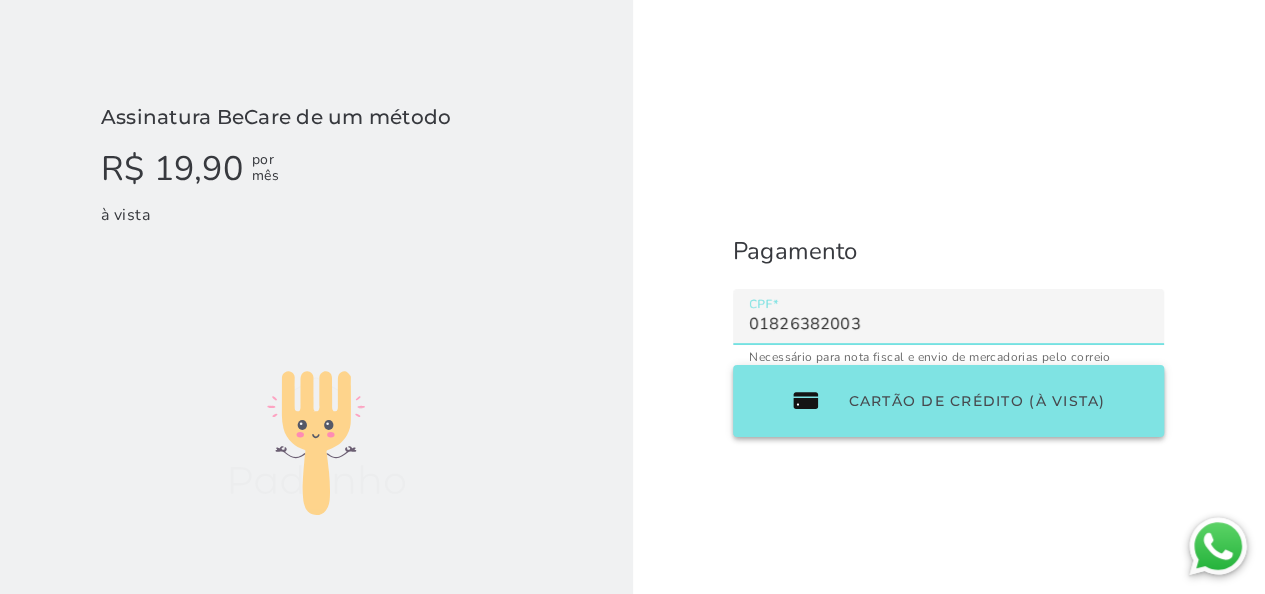 type on "01826382003" 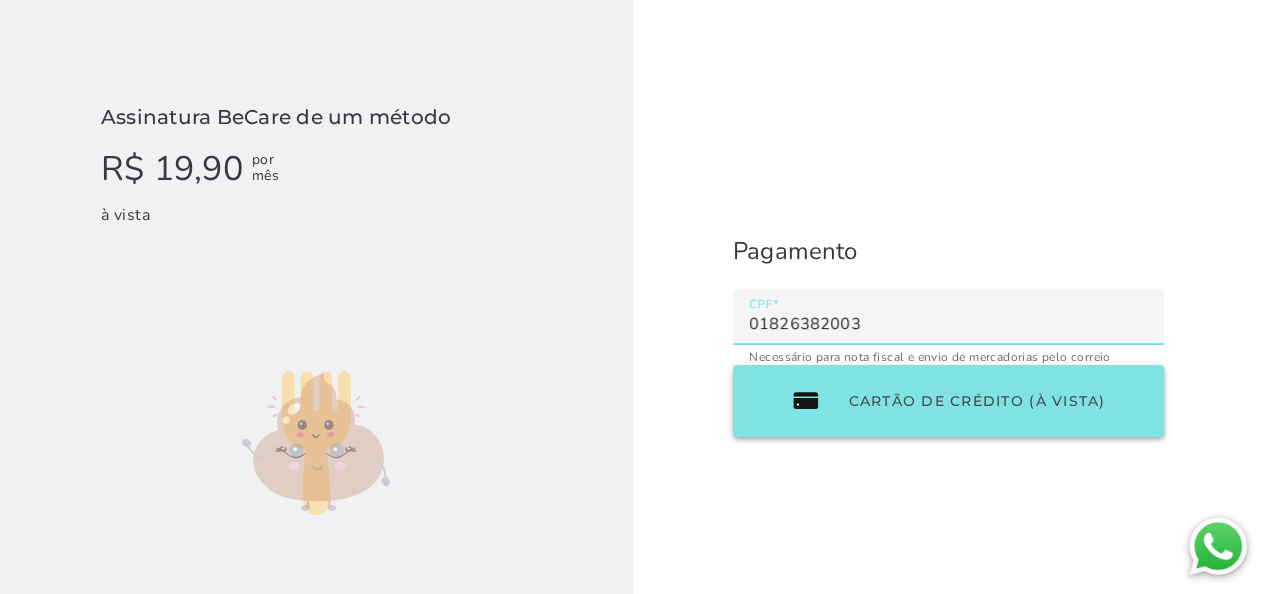 click on "Cartão de Crédito (à vista)" at bounding box center [948, 401] 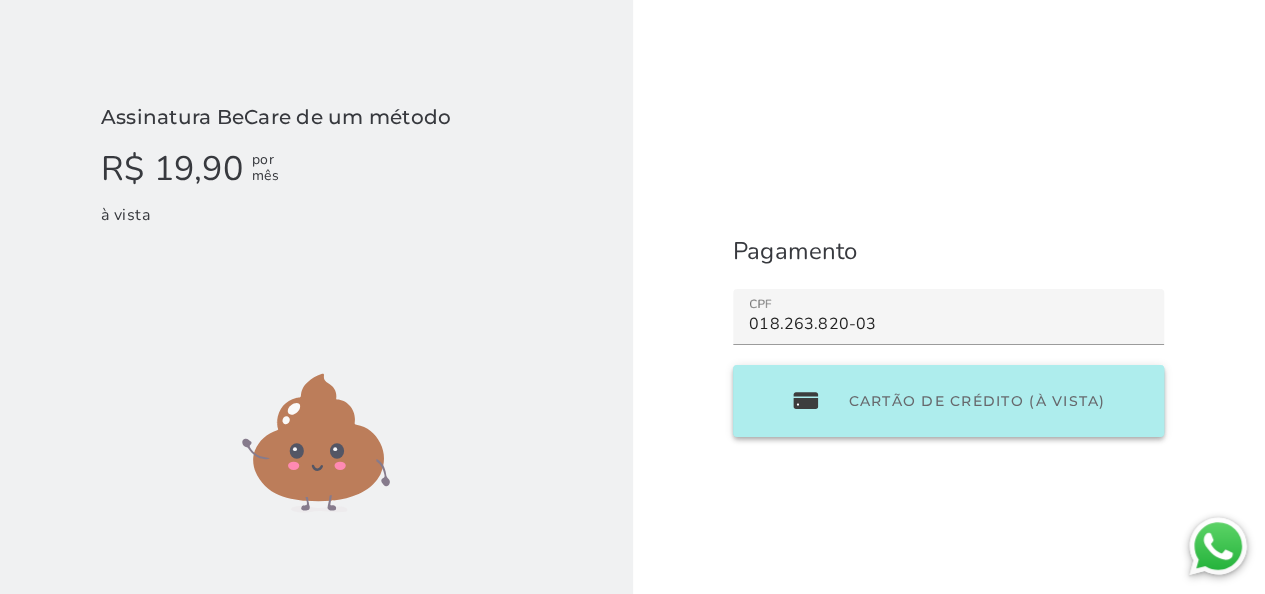click on "Cartão de Crédito (à vista)" at bounding box center (948, 401) 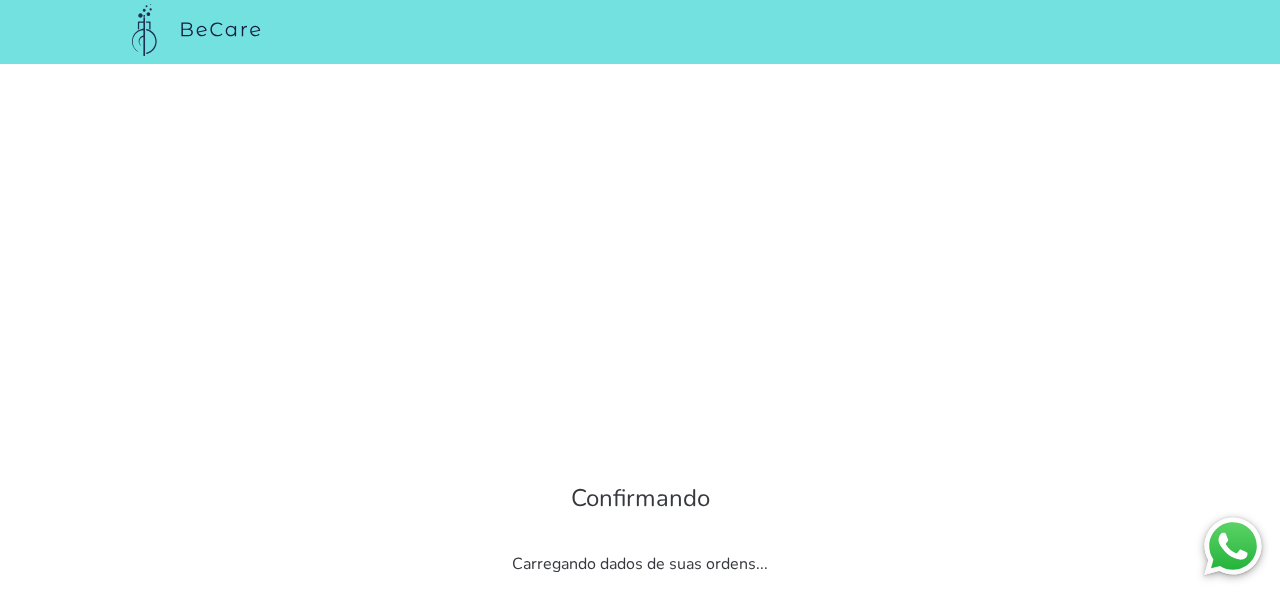 scroll, scrollTop: 0, scrollLeft: 0, axis: both 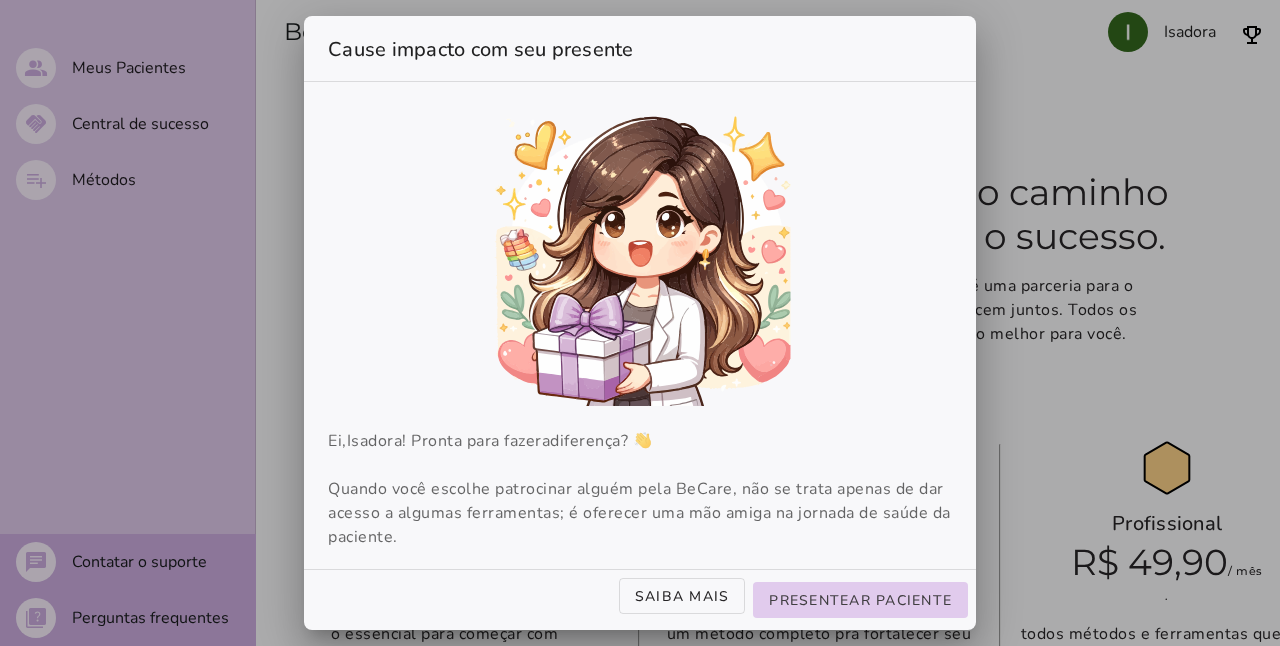 type 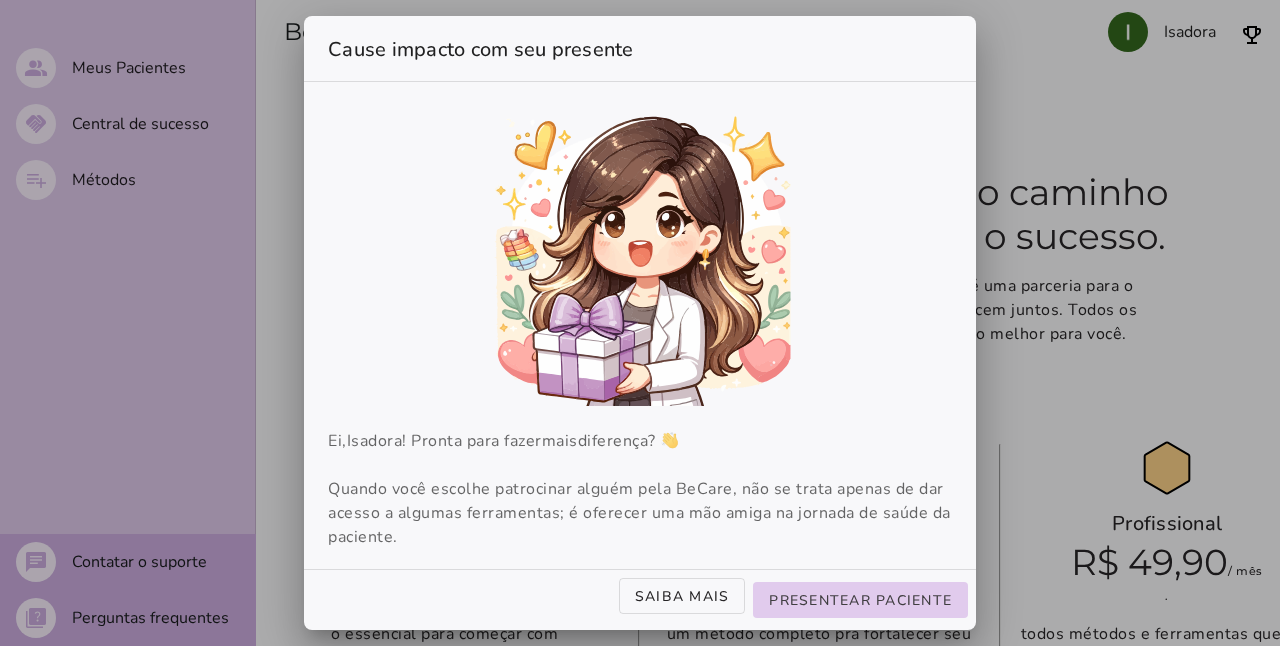 click at bounding box center (640, 323) 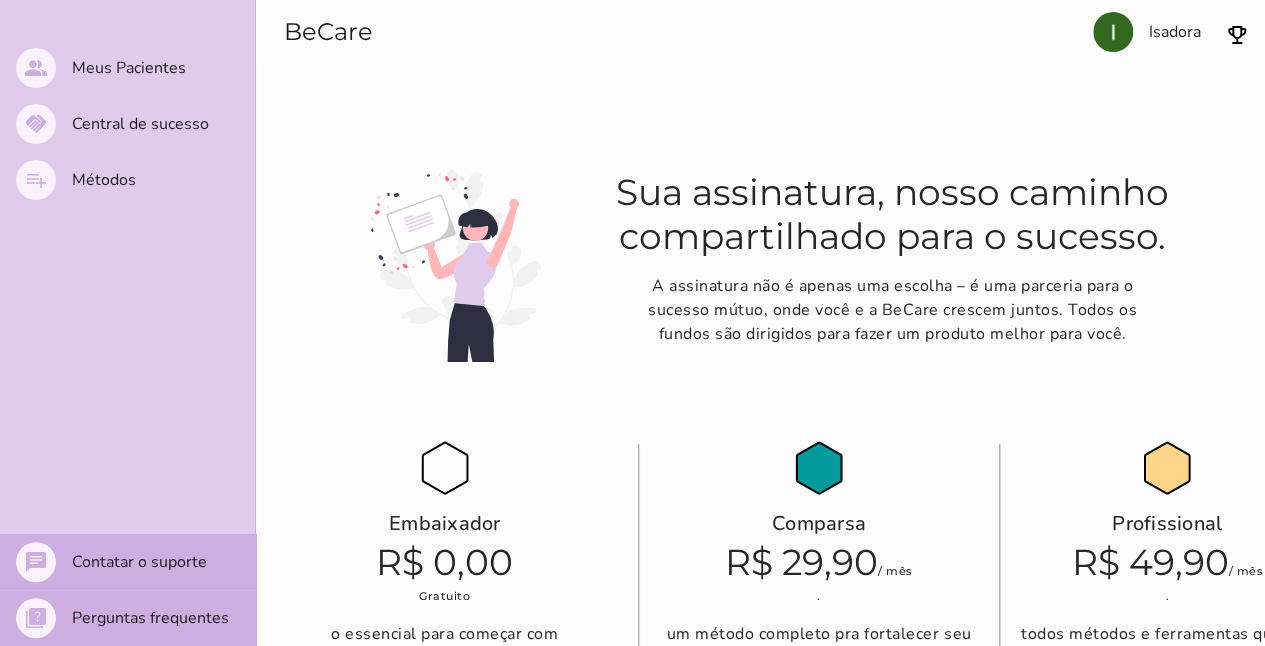 drag, startPoint x: 776, startPoint y: 314, endPoint x: 998, endPoint y: 323, distance: 222.18236 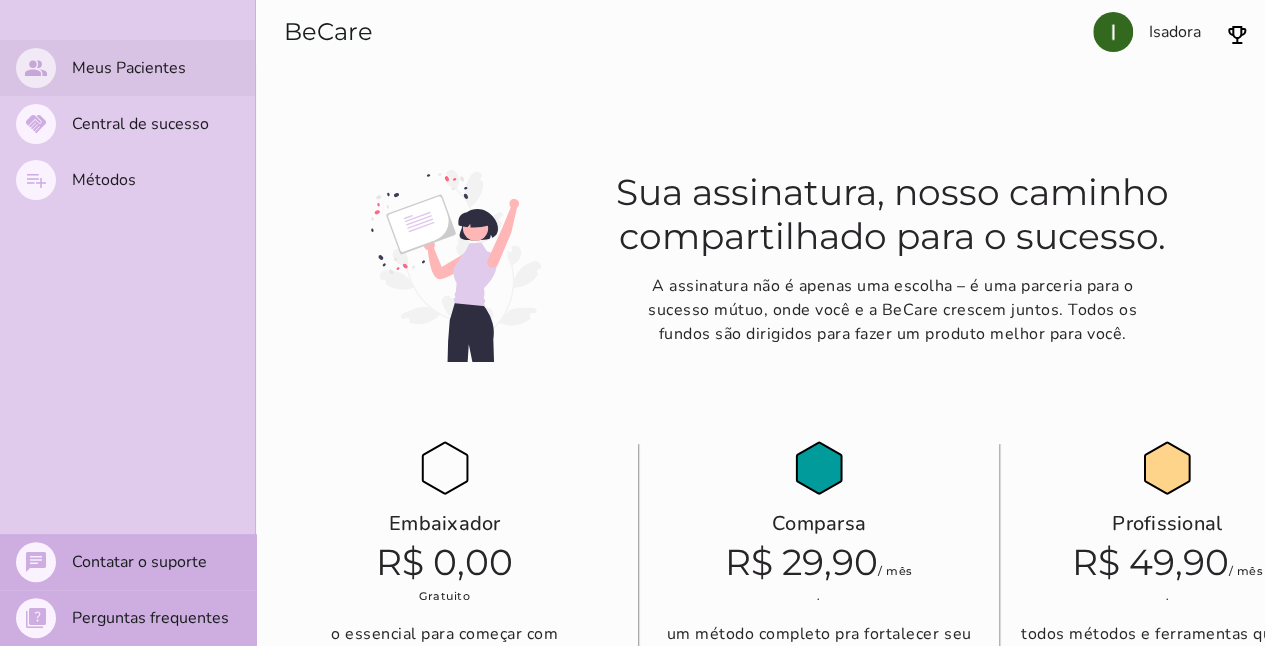 click on "people" at bounding box center [36, 68] 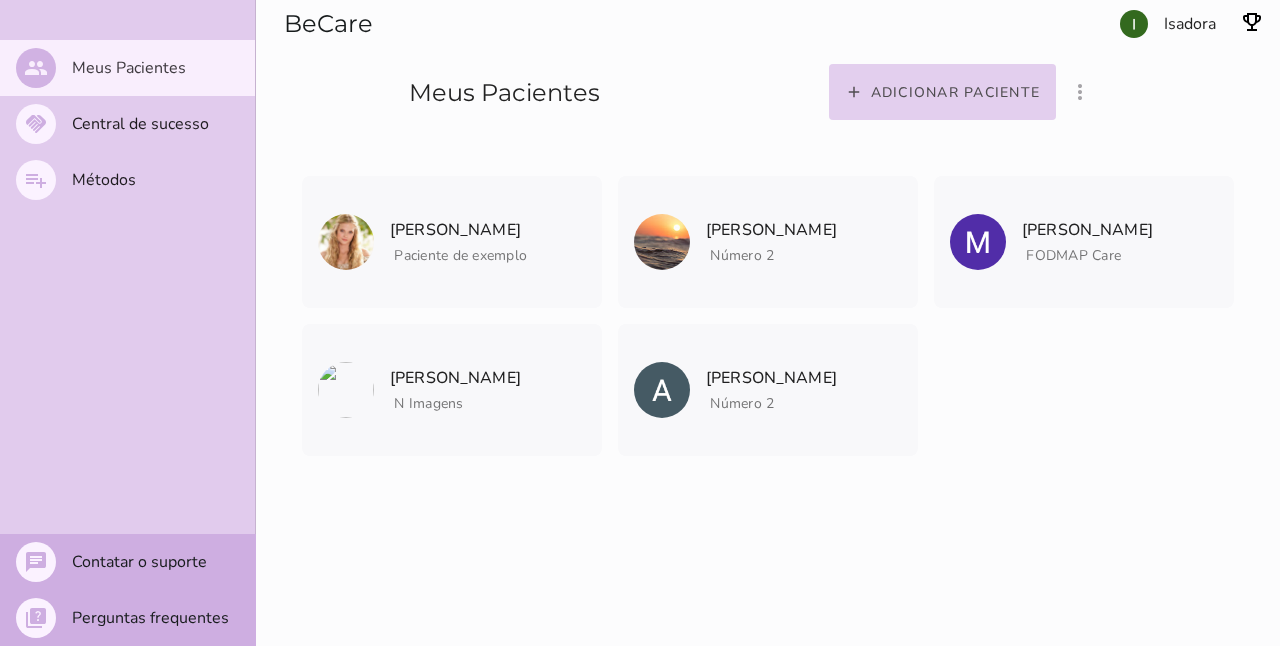 click on "add
Adicionar paciente" at bounding box center (943, 92) 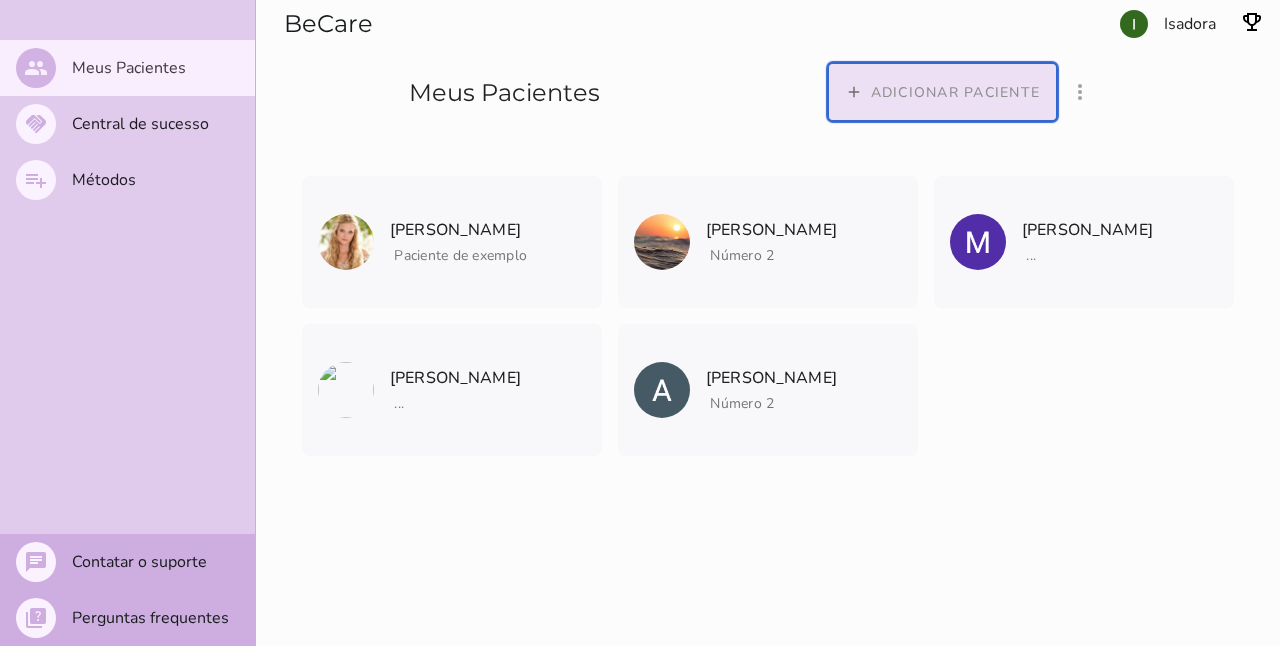 type on "qGWdic9wsspFTTUrrVGn" 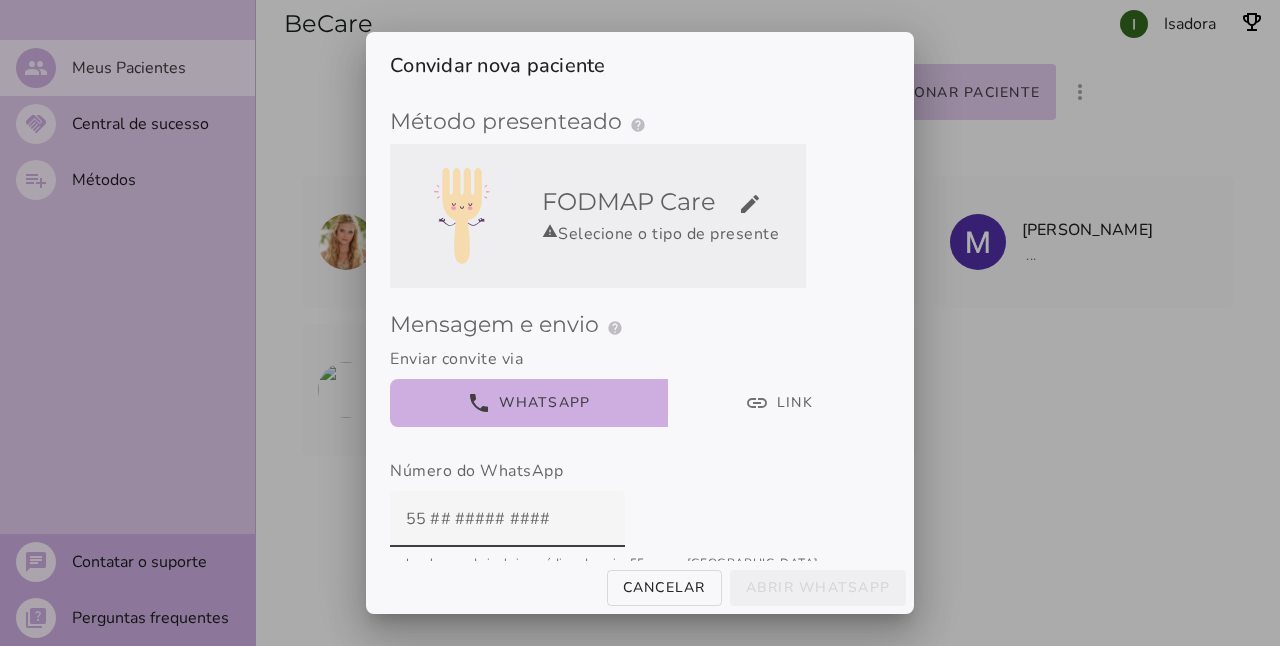 scroll, scrollTop: 4, scrollLeft: 0, axis: vertical 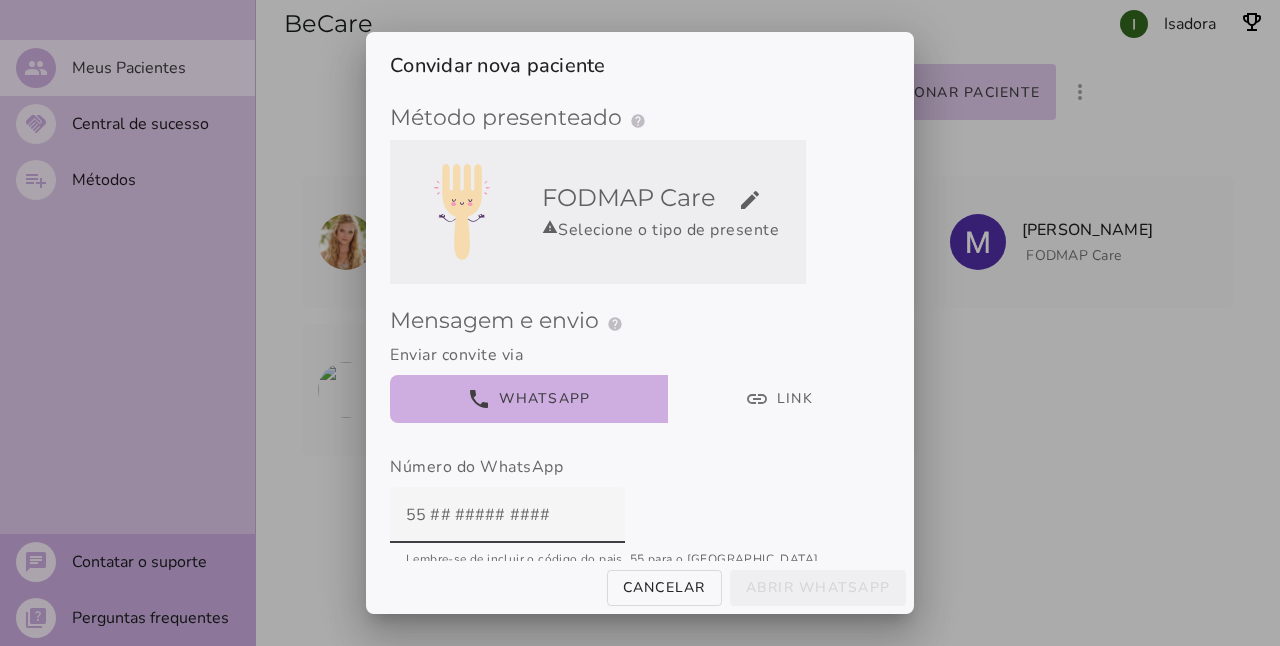 click on "warning
Selecione o tipo de presente" at bounding box center (670, 230) 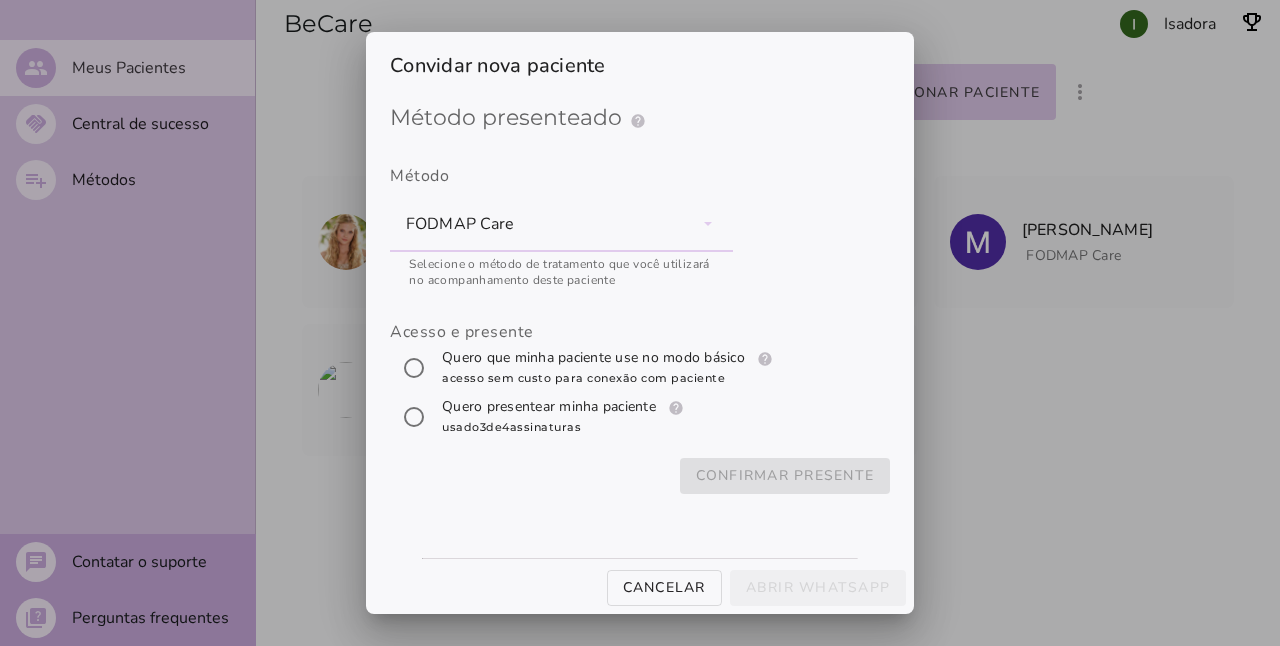 scroll, scrollTop: 0, scrollLeft: 0, axis: both 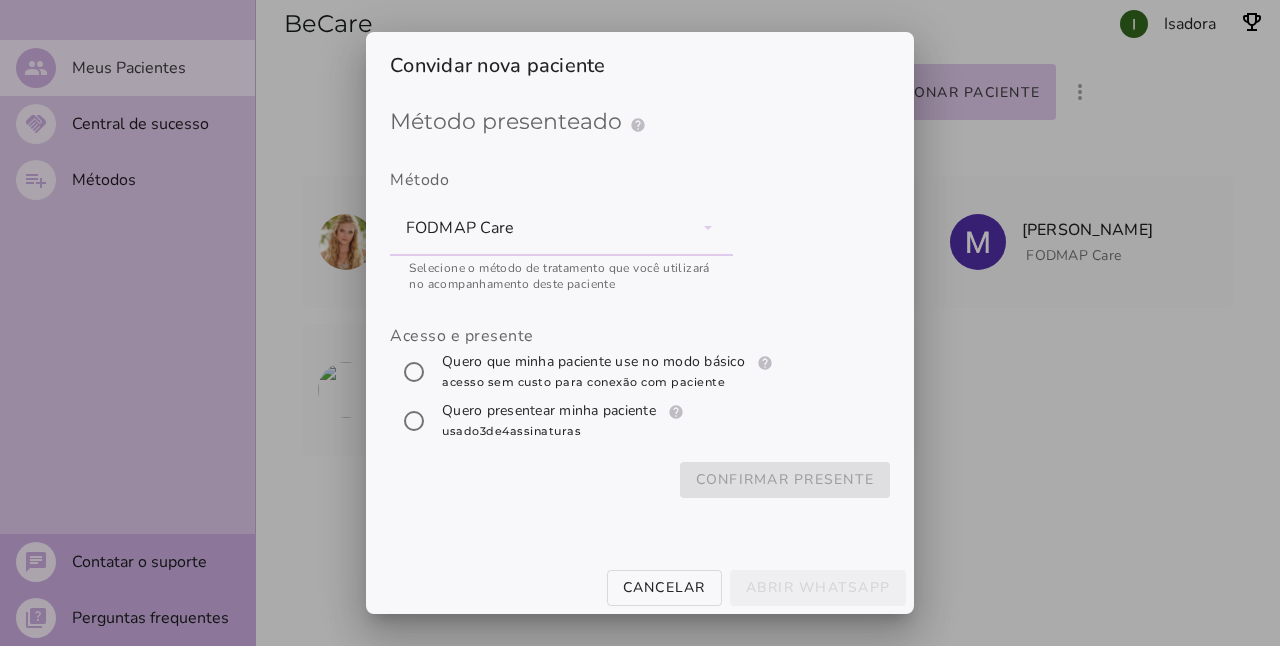 click on "Quero presentear minha paciente
help
Presenteie uma Assinatura
Como funciona o presenteamento de assinaturas para pacientes?
Inclua uma assinatura gratuita do  FODMAP Care  no
seu convite para que seus pacientes iniciem a jornada de bem-estar.
Uma vez aceito, a assinatura é ativada na conta do seu paciente,
garantindo acesso completo como cortesia sua.
Disponibilidade de Assinaturas
[PERSON_NAME], você tem 1 assinaturas-presente do FODMAP Care.
Pronto para fazer mais diferença
Isadora ?
Gerencie
suas assinaturas aqui
Precisa de mais?" at bounding box center [565, 421] 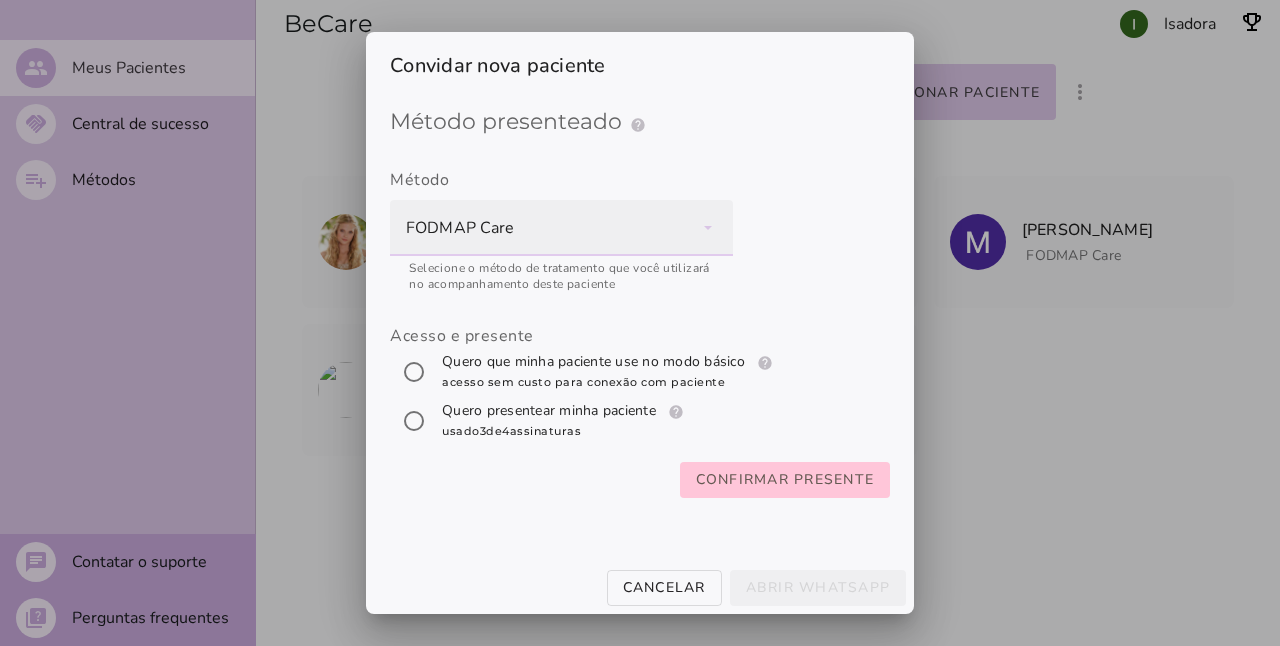 click on "FODMAP Care" at bounding box center (561, 228) 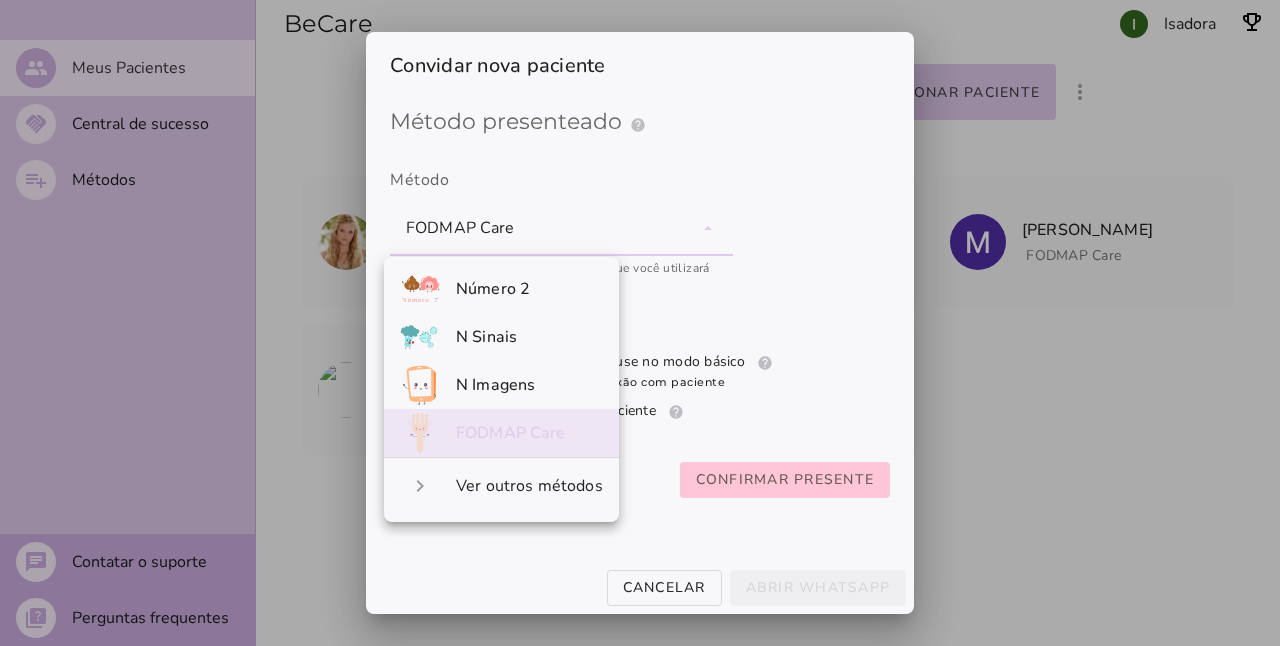 click on "FODMAP Care" at bounding box center (511, 433) 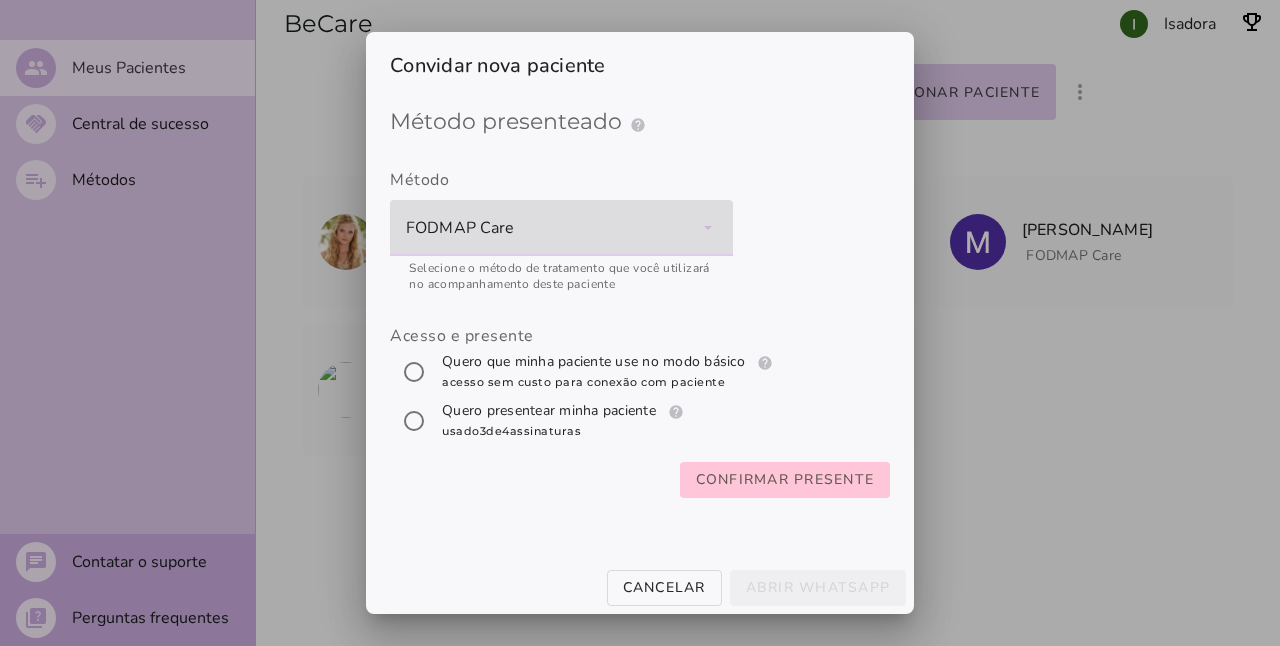 click on "FODMAP Care" at bounding box center [561, 228] 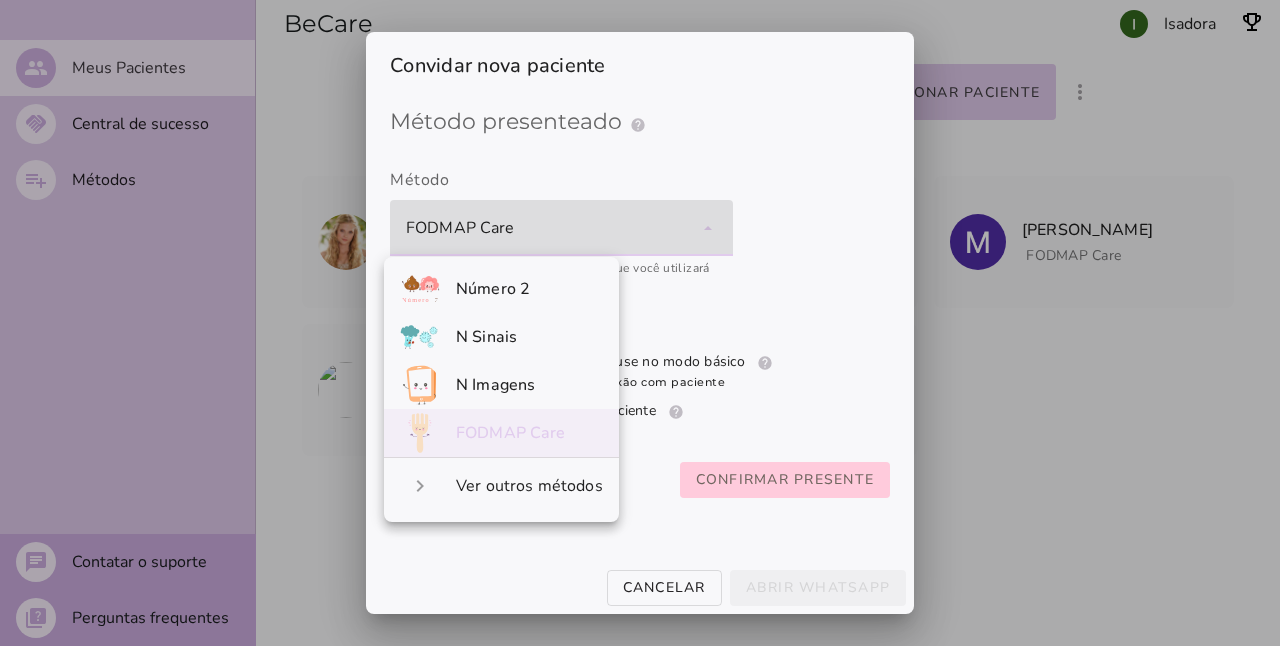 click on "Confirmar presente" at bounding box center (785, 480) 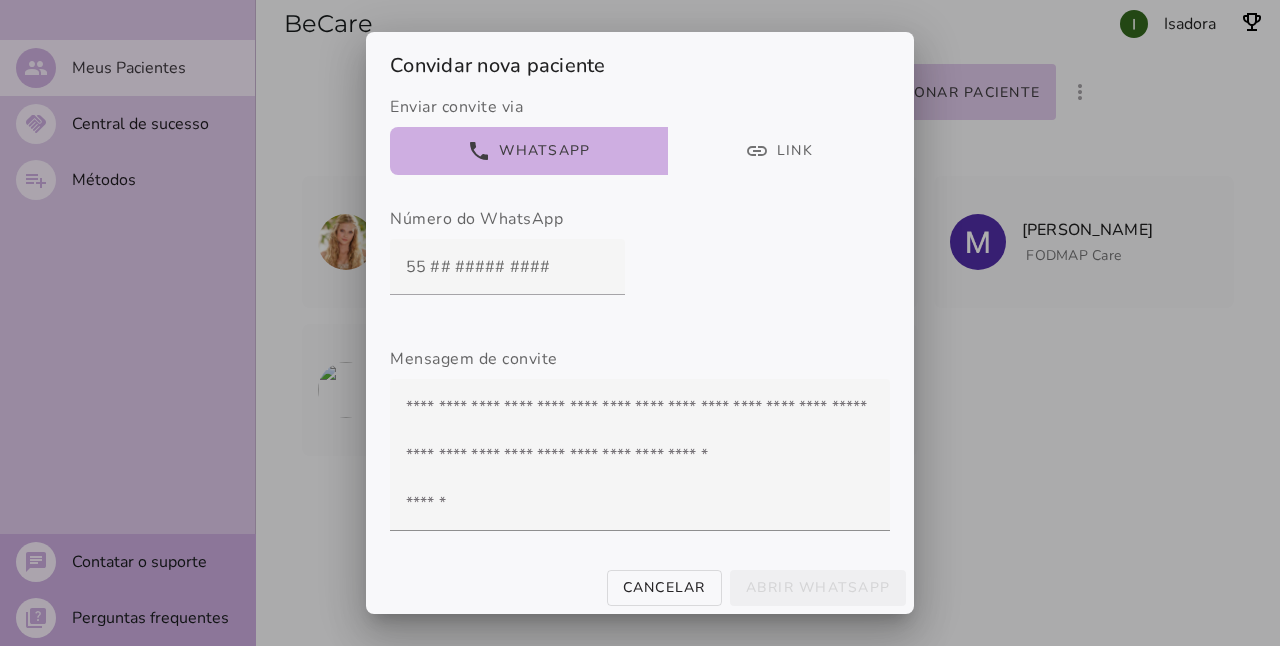 scroll, scrollTop: 259, scrollLeft: 0, axis: vertical 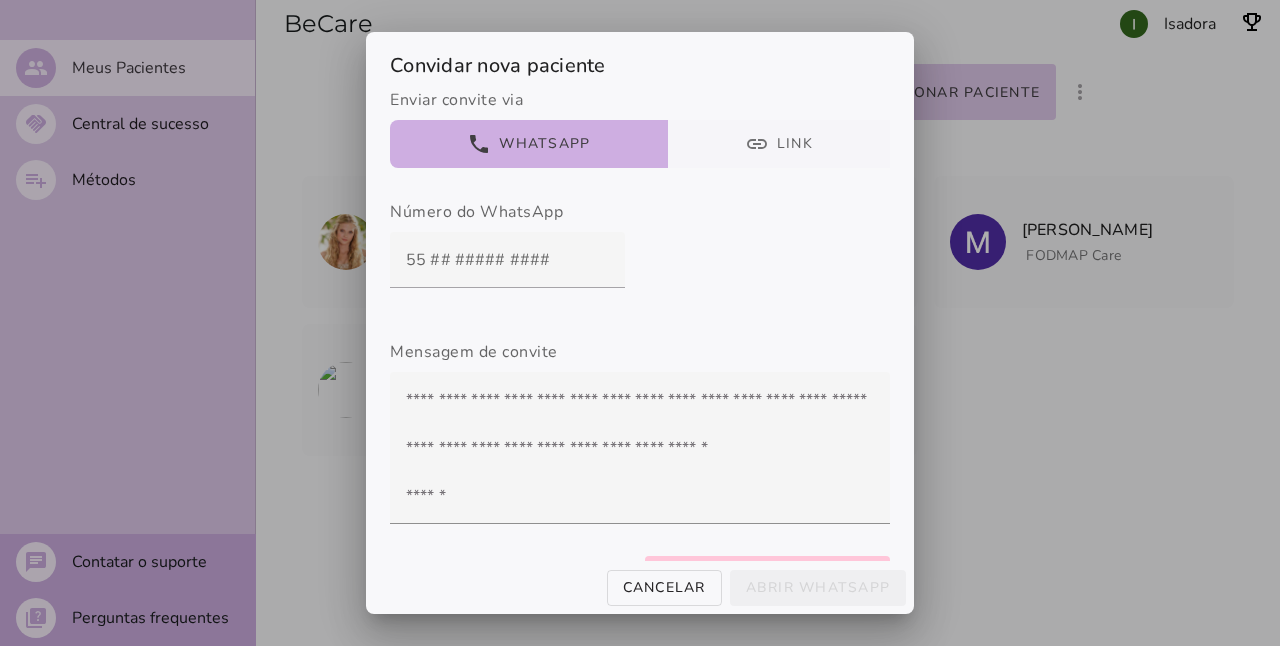 click on "link
Link" at bounding box center [779, 144] 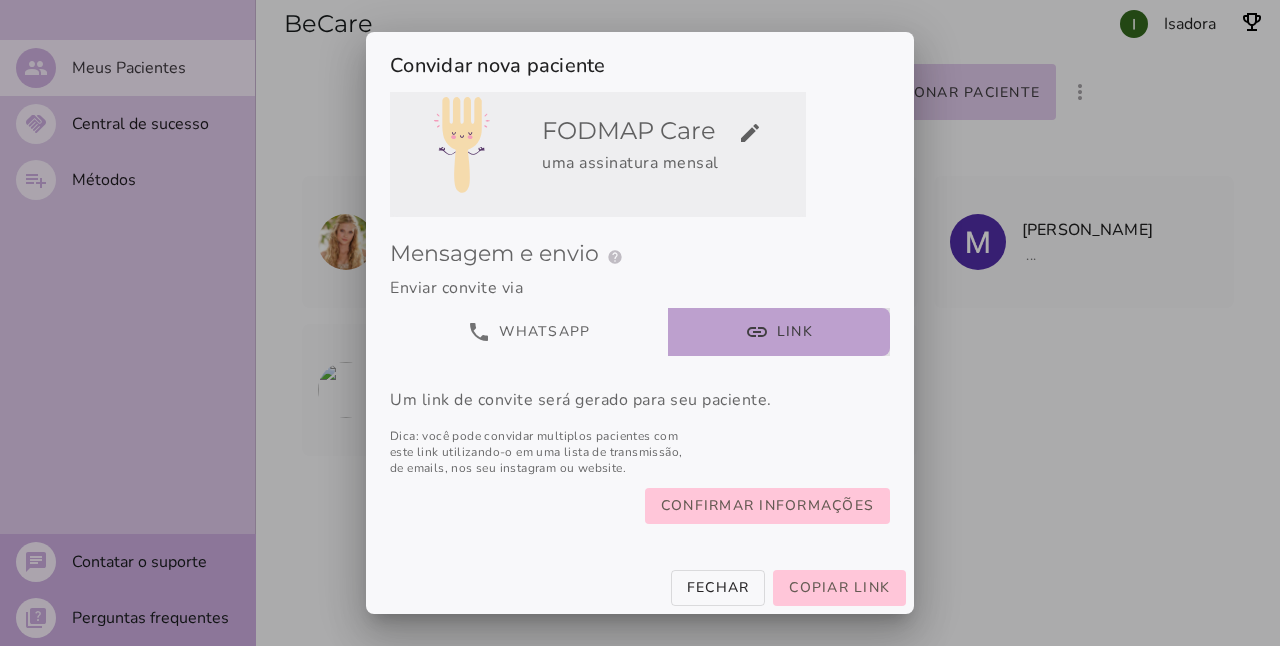 scroll, scrollTop: 88, scrollLeft: 0, axis: vertical 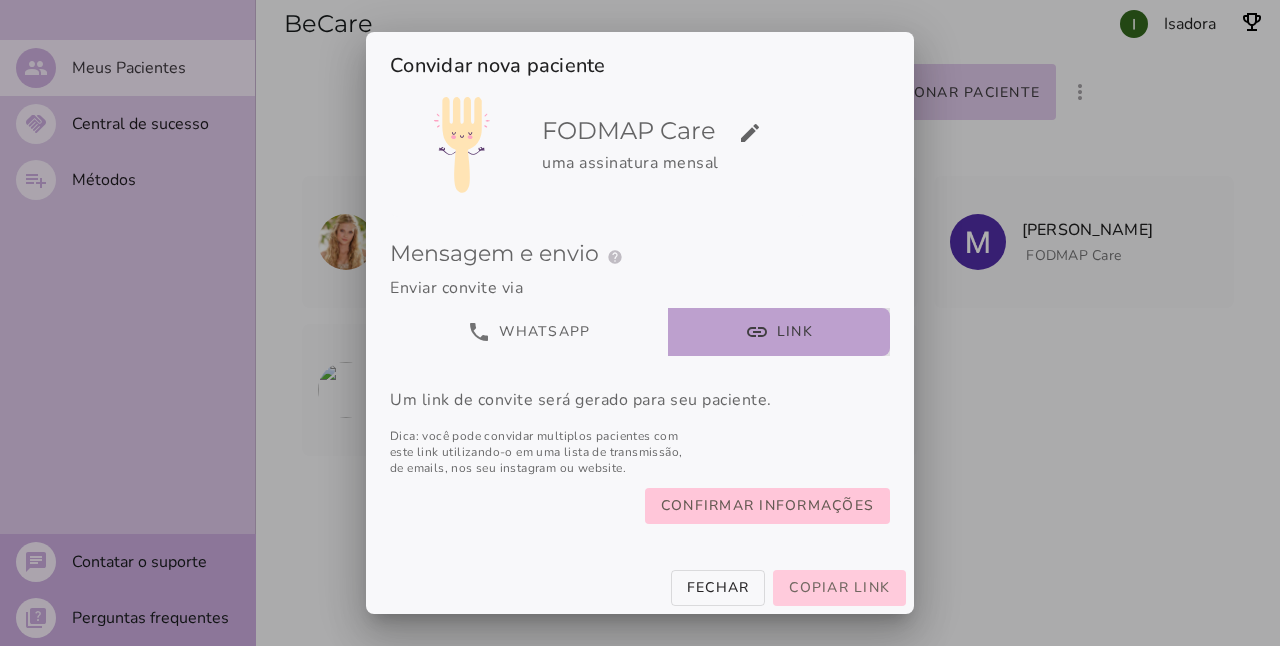 click on "Copiar link" at bounding box center (839, 587) 